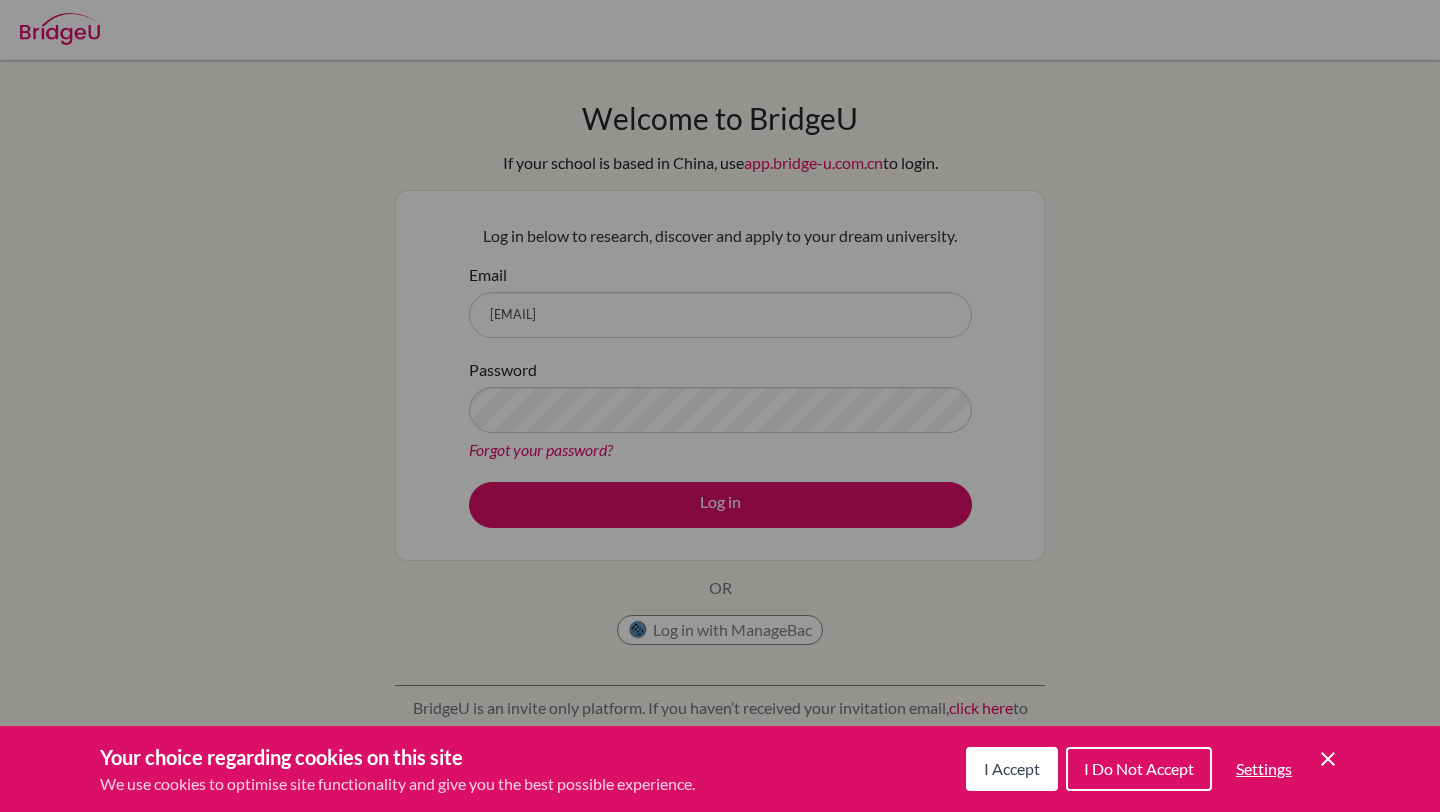 scroll, scrollTop: 0, scrollLeft: 0, axis: both 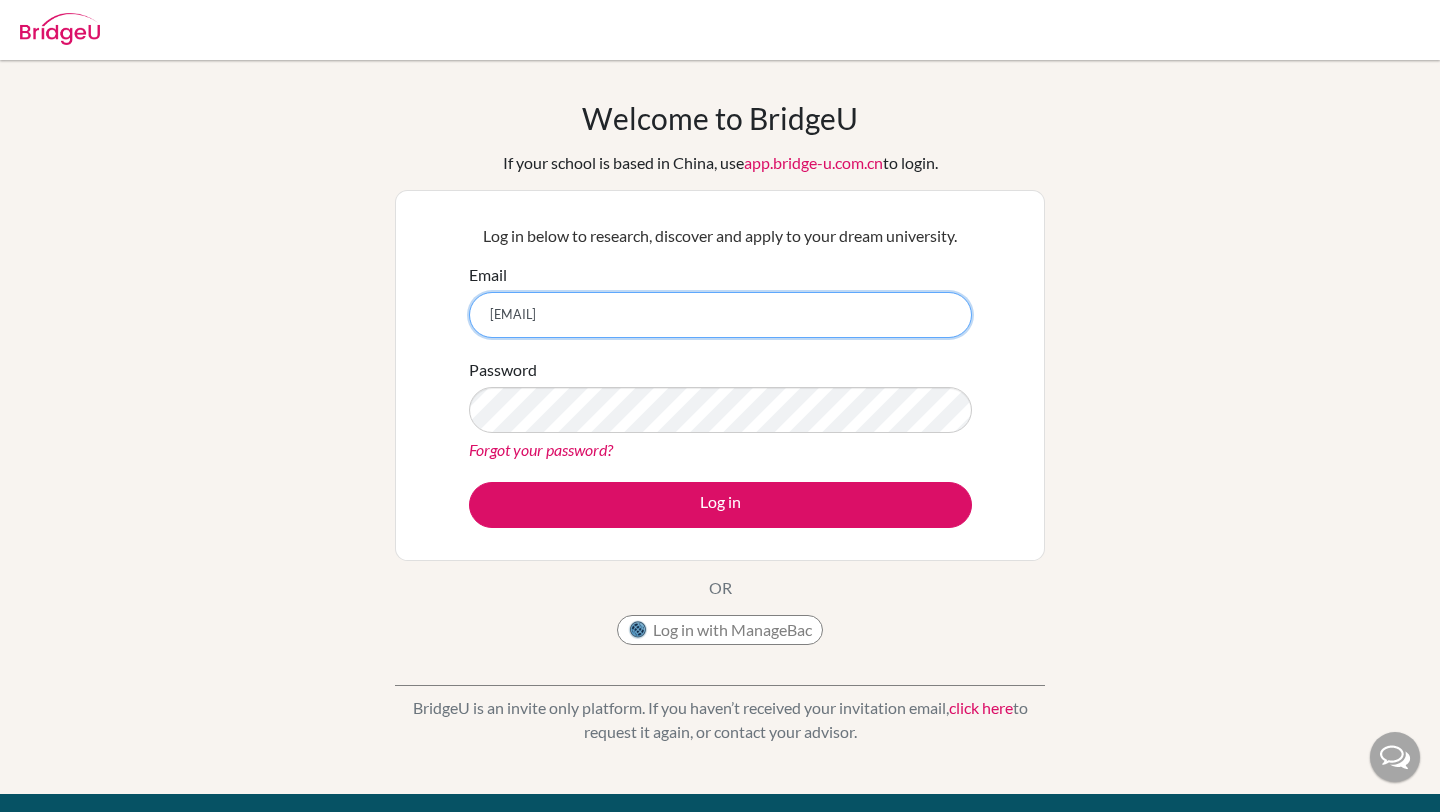 click on "bernardo.dias@eabh" at bounding box center [720, 315] 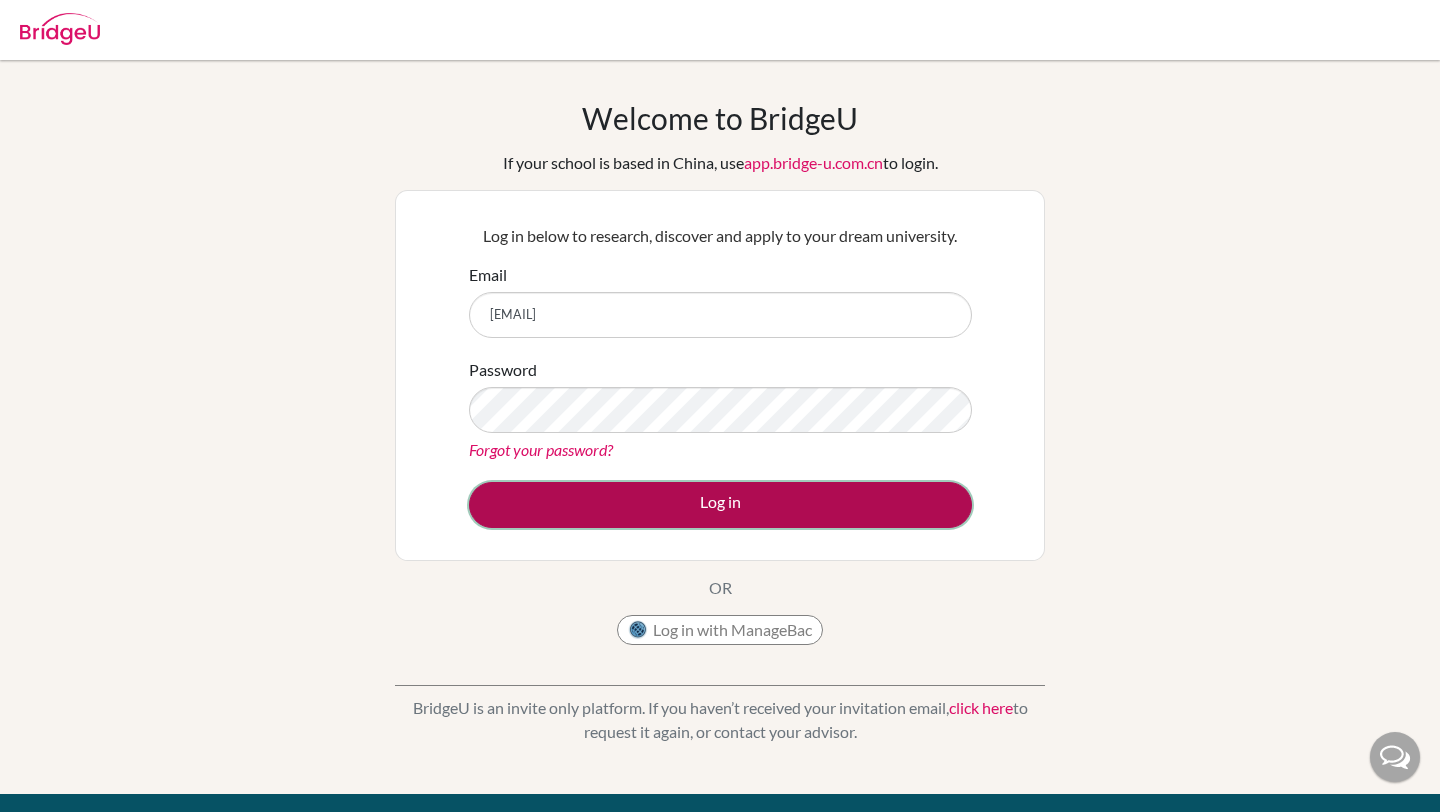 click on "Log in" at bounding box center (720, 505) 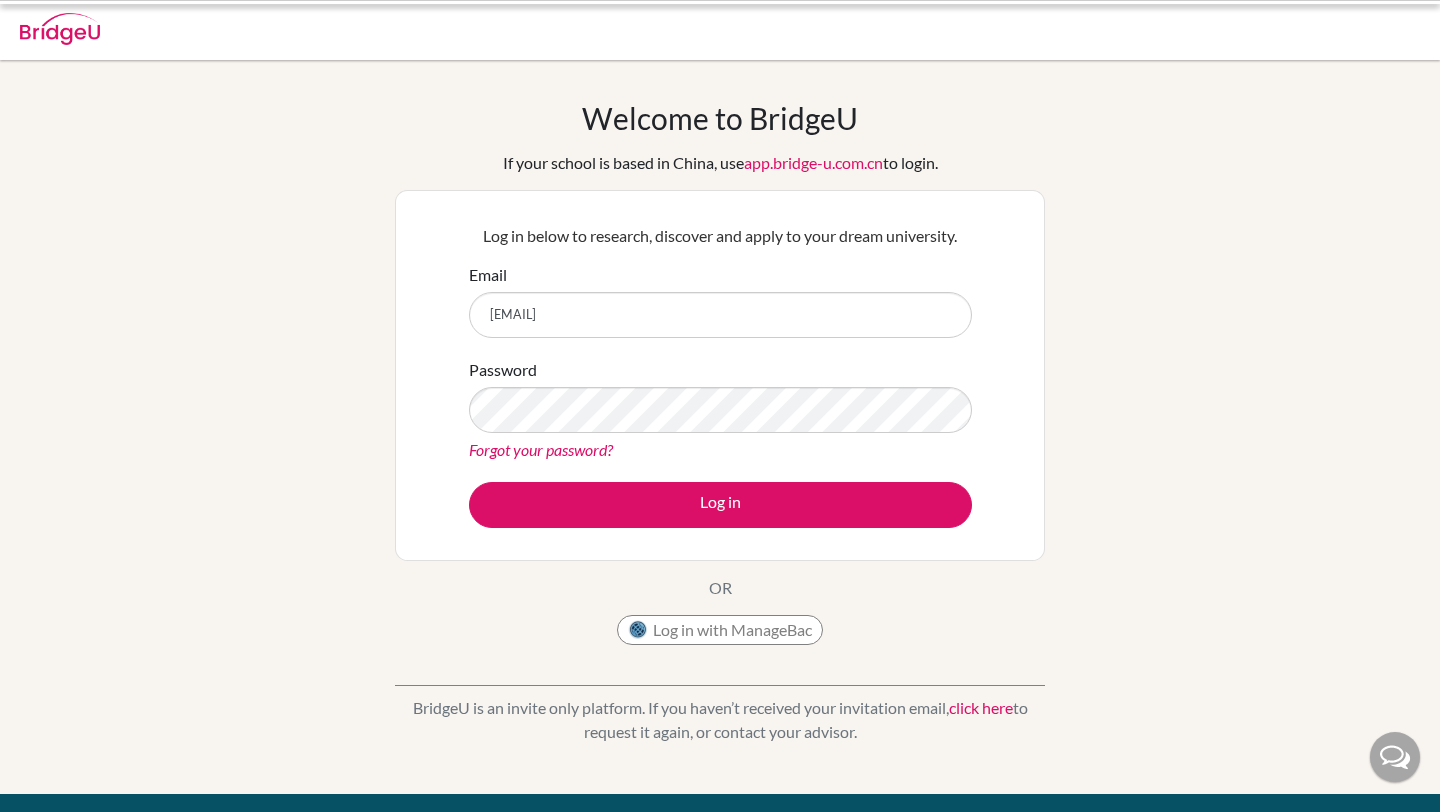 scroll, scrollTop: 0, scrollLeft: 0, axis: both 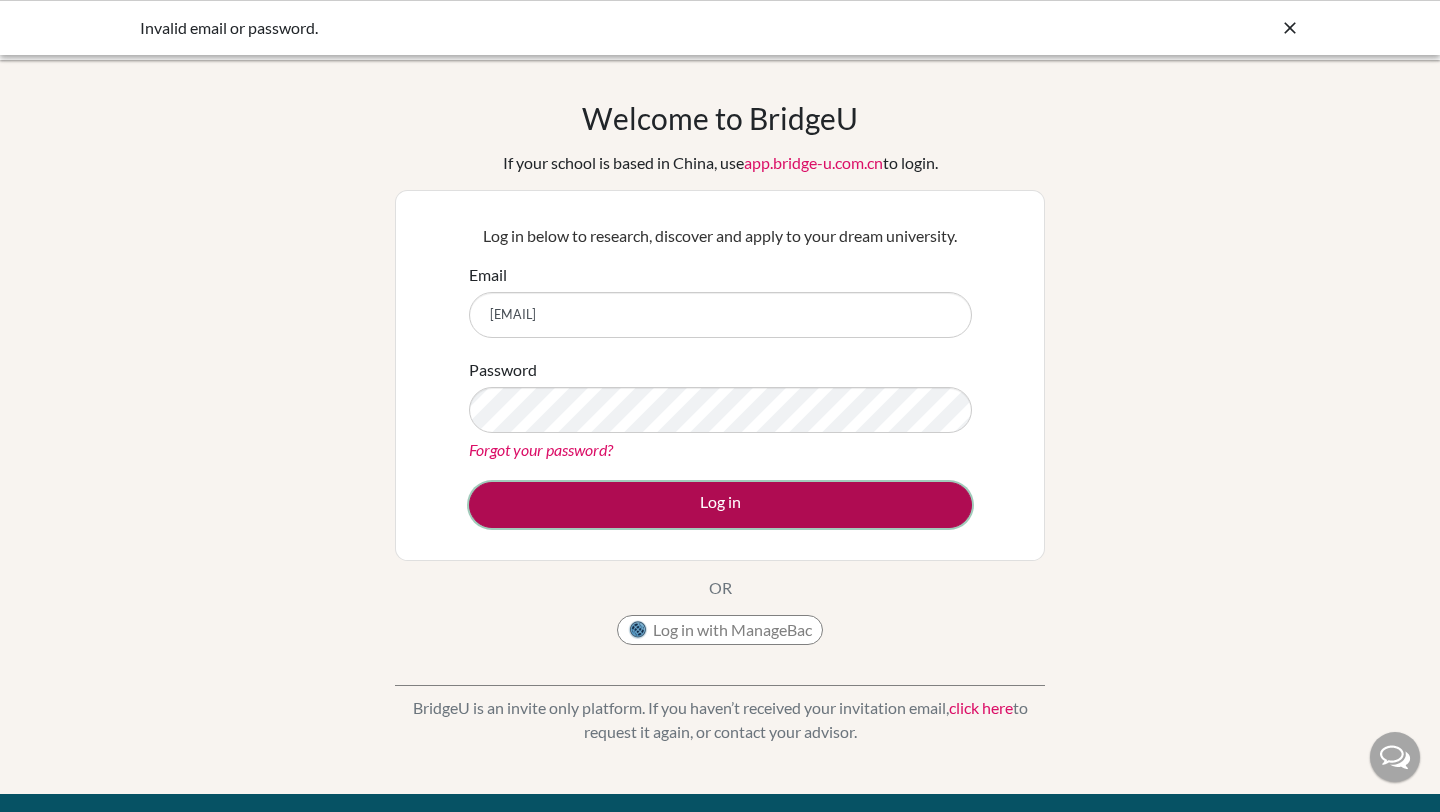 click on "Log in" at bounding box center (720, 505) 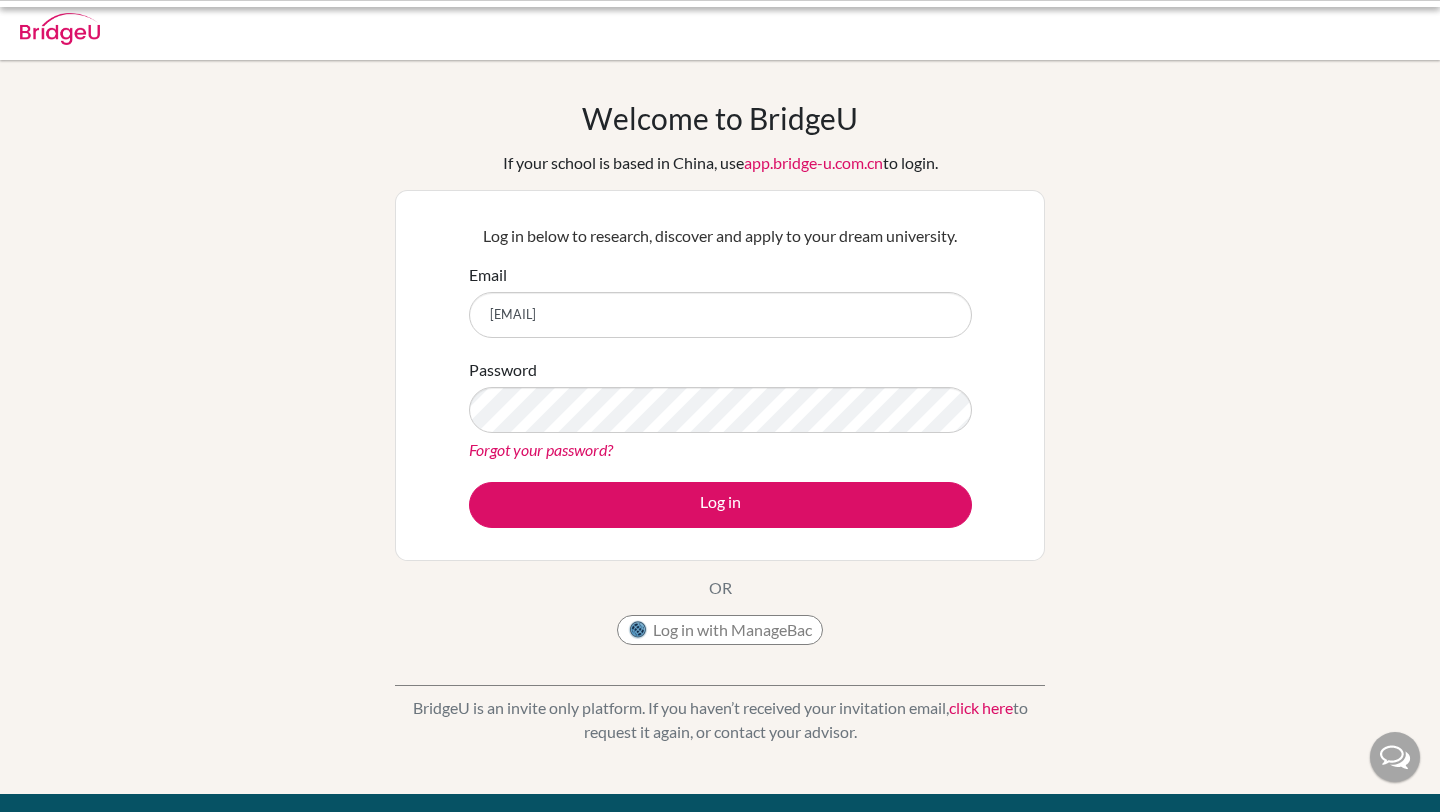 scroll, scrollTop: 0, scrollLeft: 0, axis: both 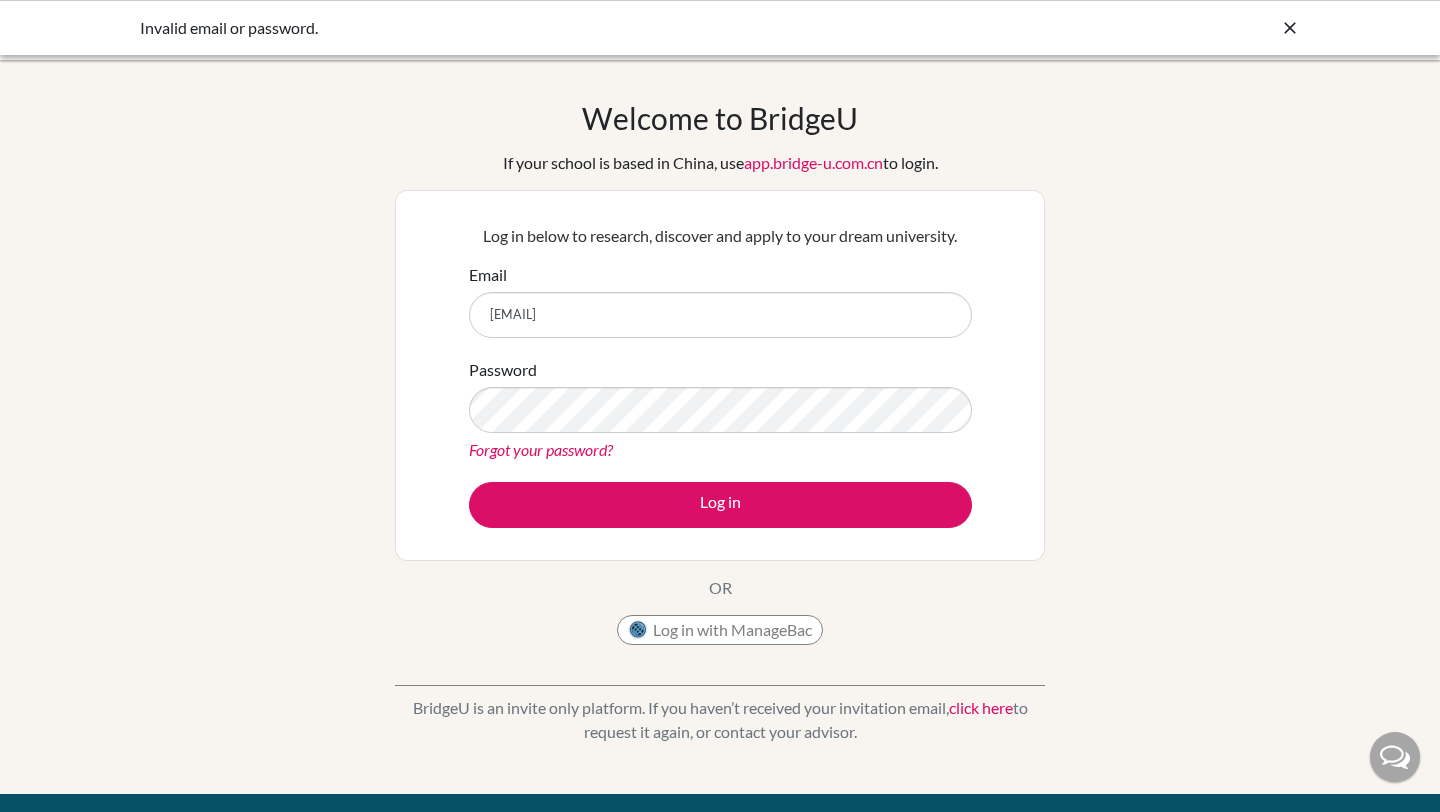 click on "Forgot your password?" at bounding box center [541, 449] 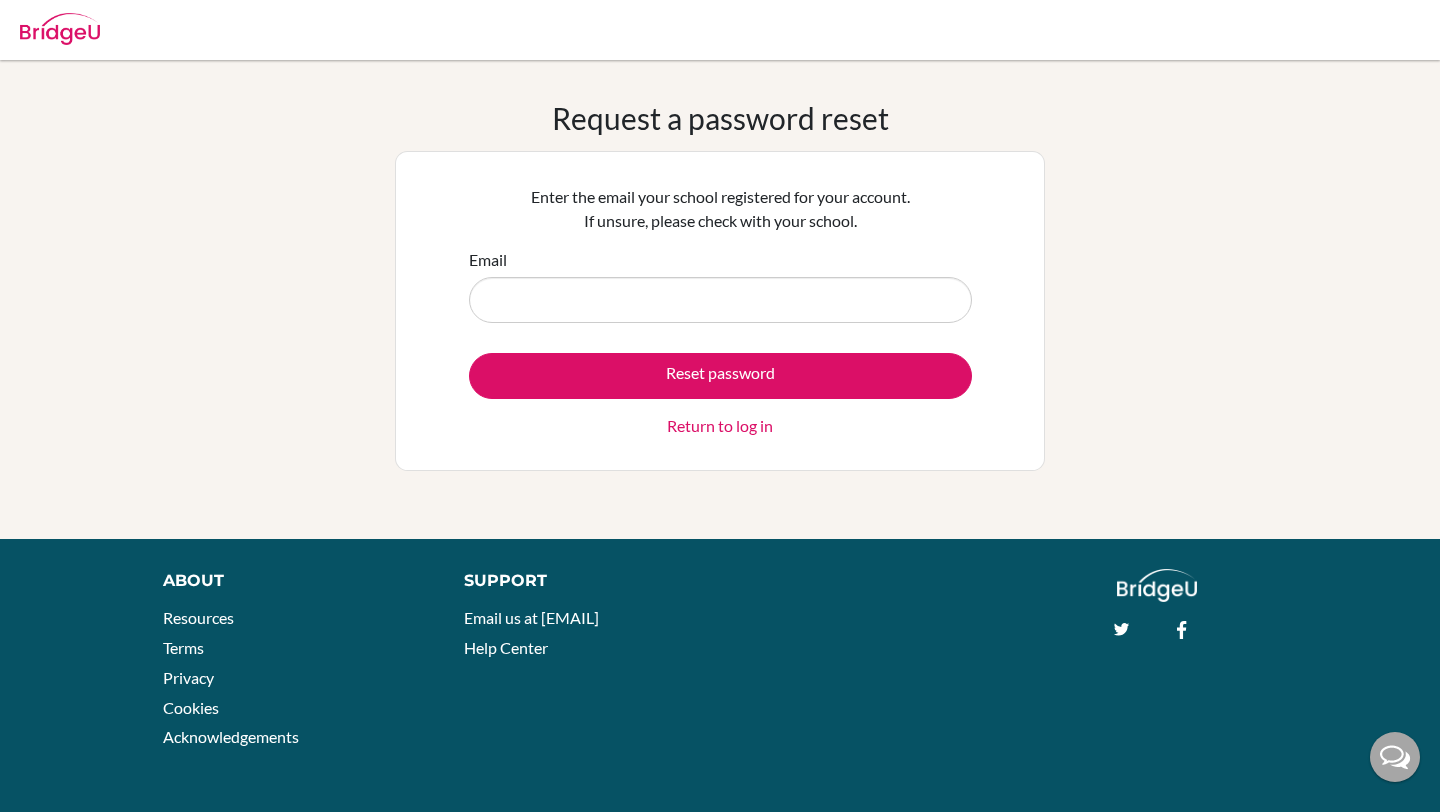 scroll, scrollTop: 0, scrollLeft: 0, axis: both 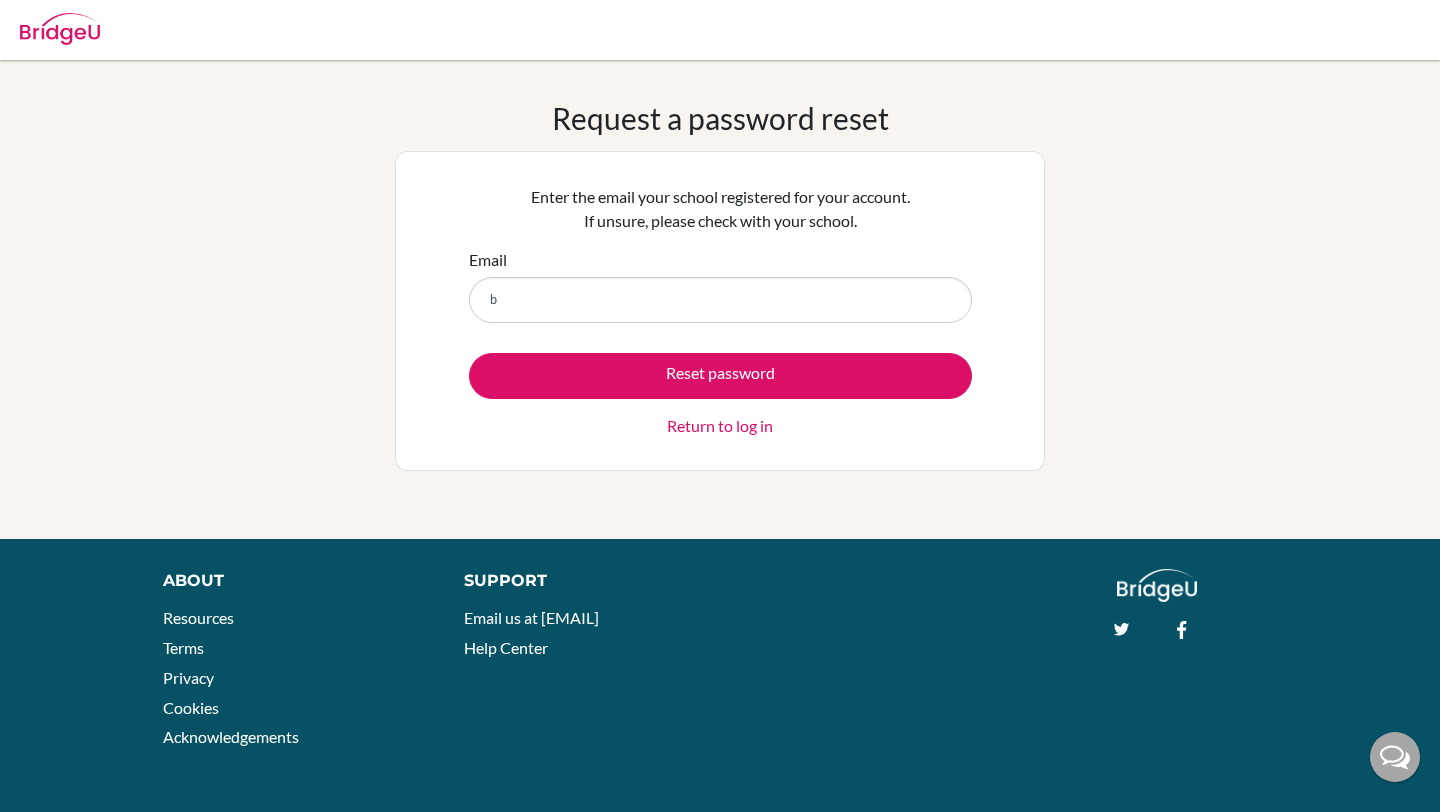 type on "bernardo.dias@eabh.com.br" 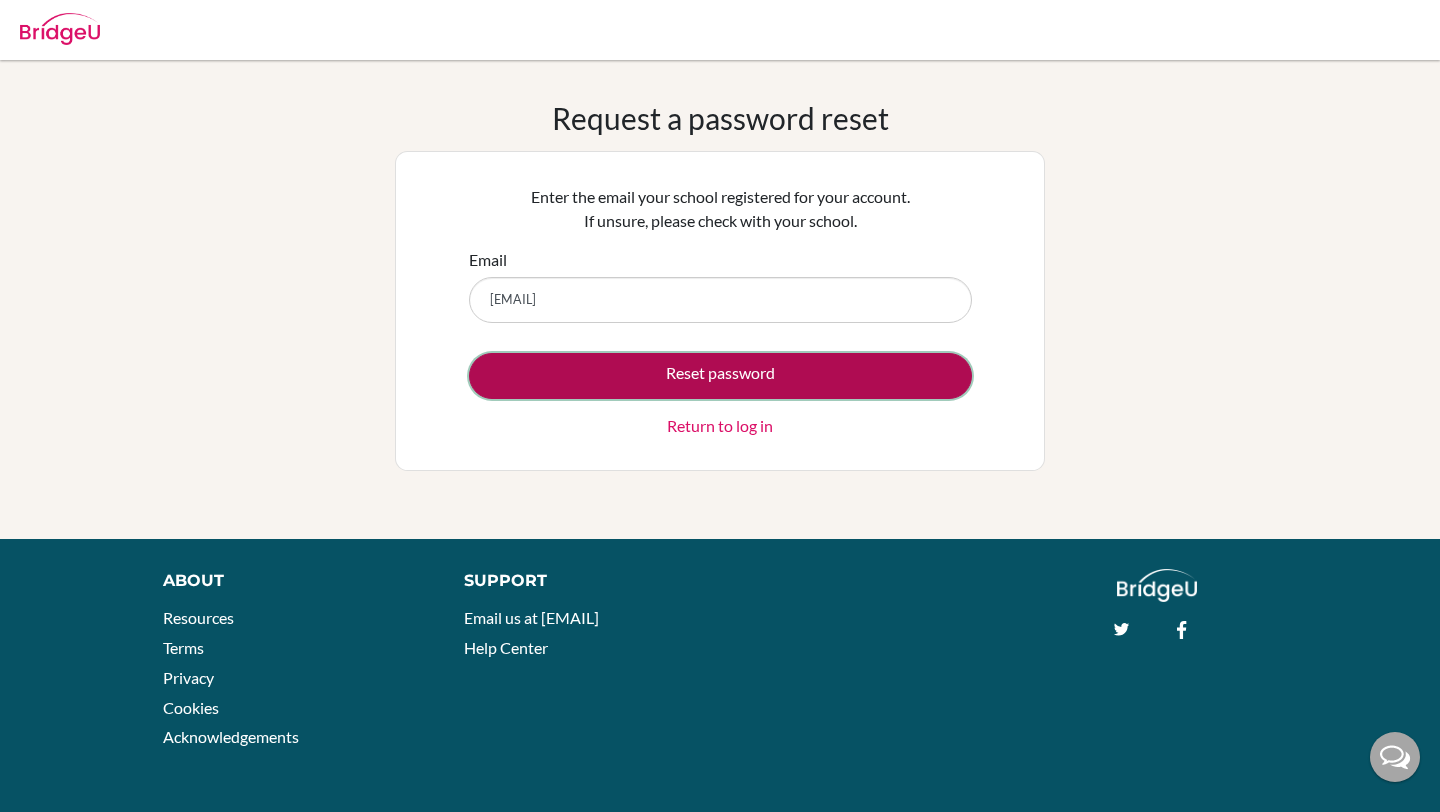 click on "Reset password" at bounding box center (720, 376) 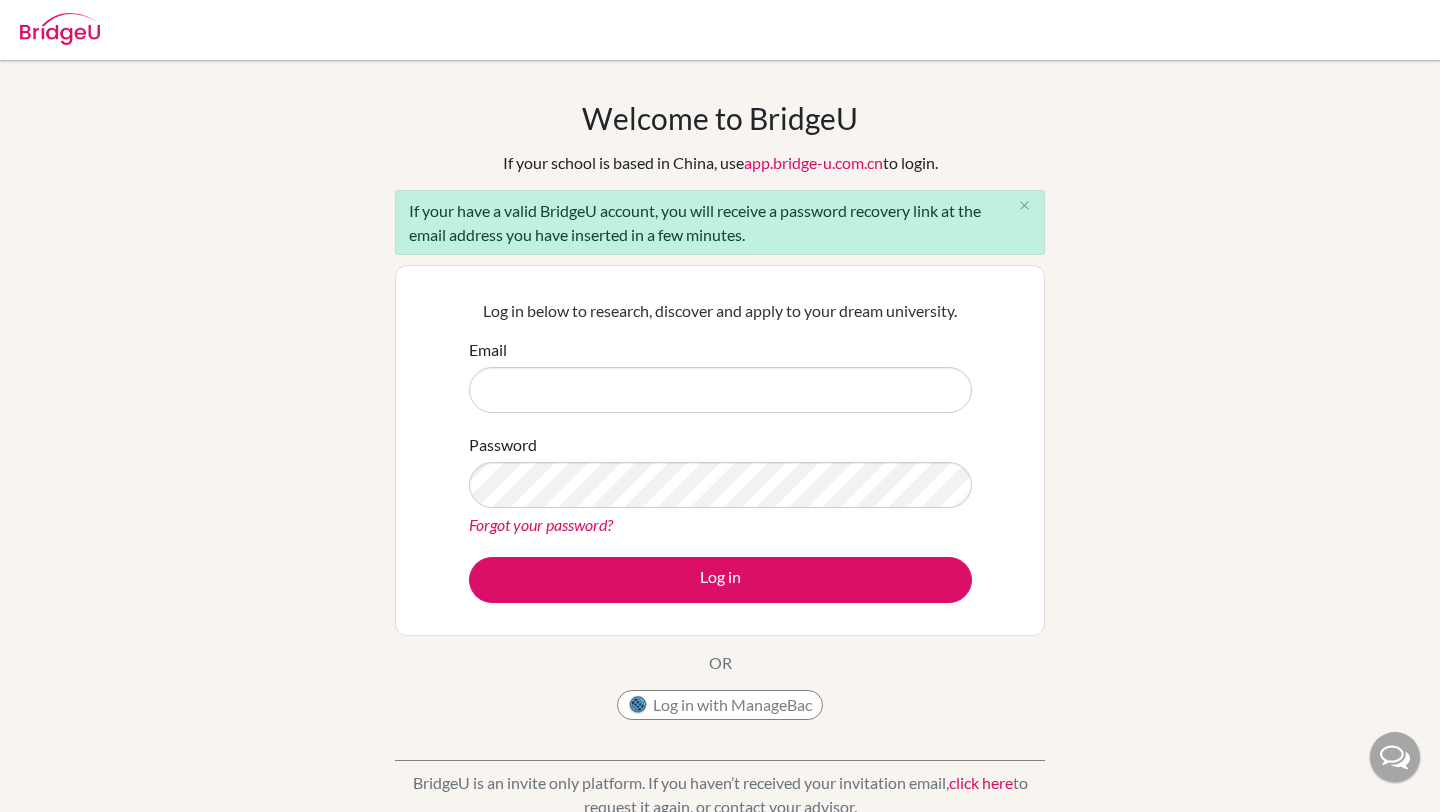 scroll, scrollTop: 0, scrollLeft: 0, axis: both 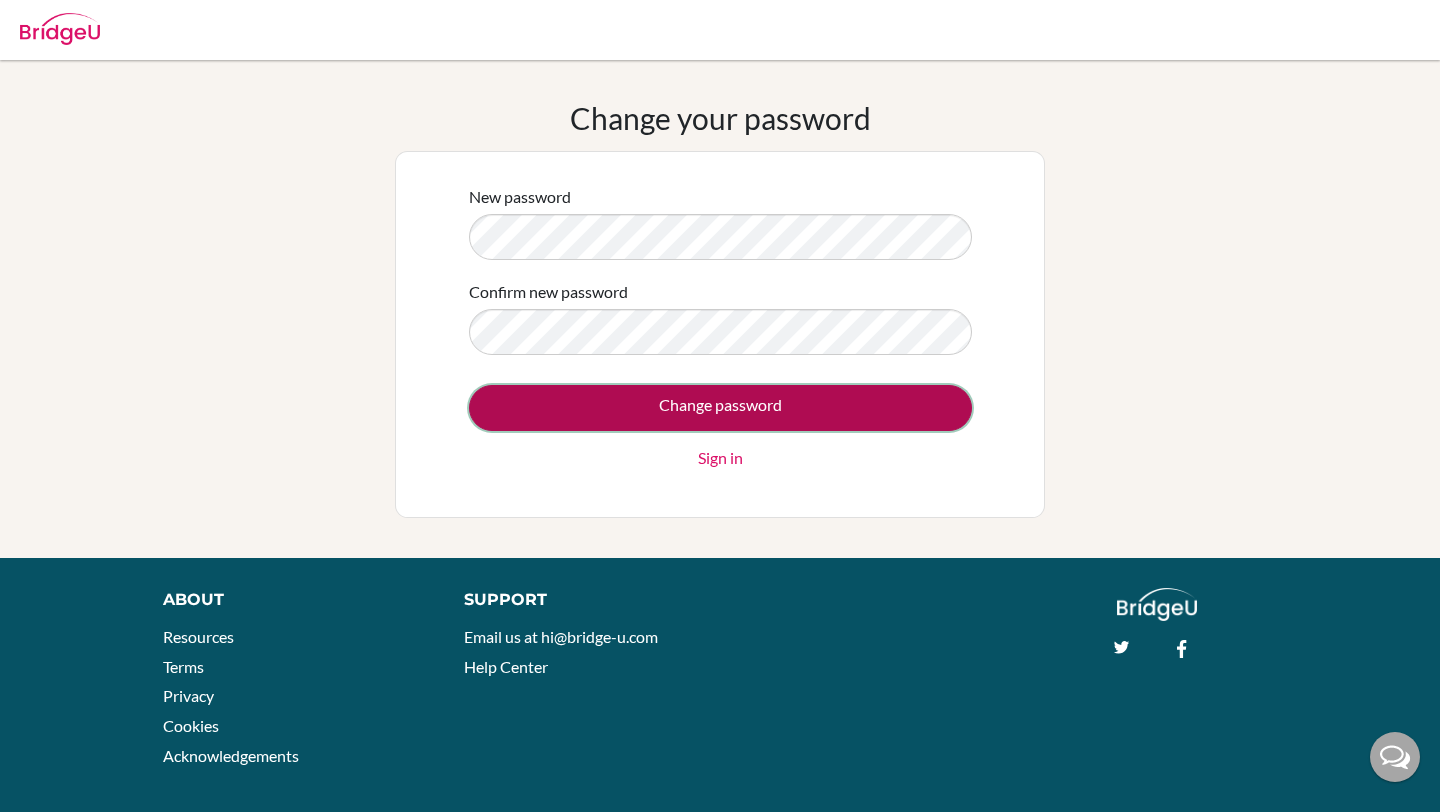 click on "Change password" at bounding box center (720, 408) 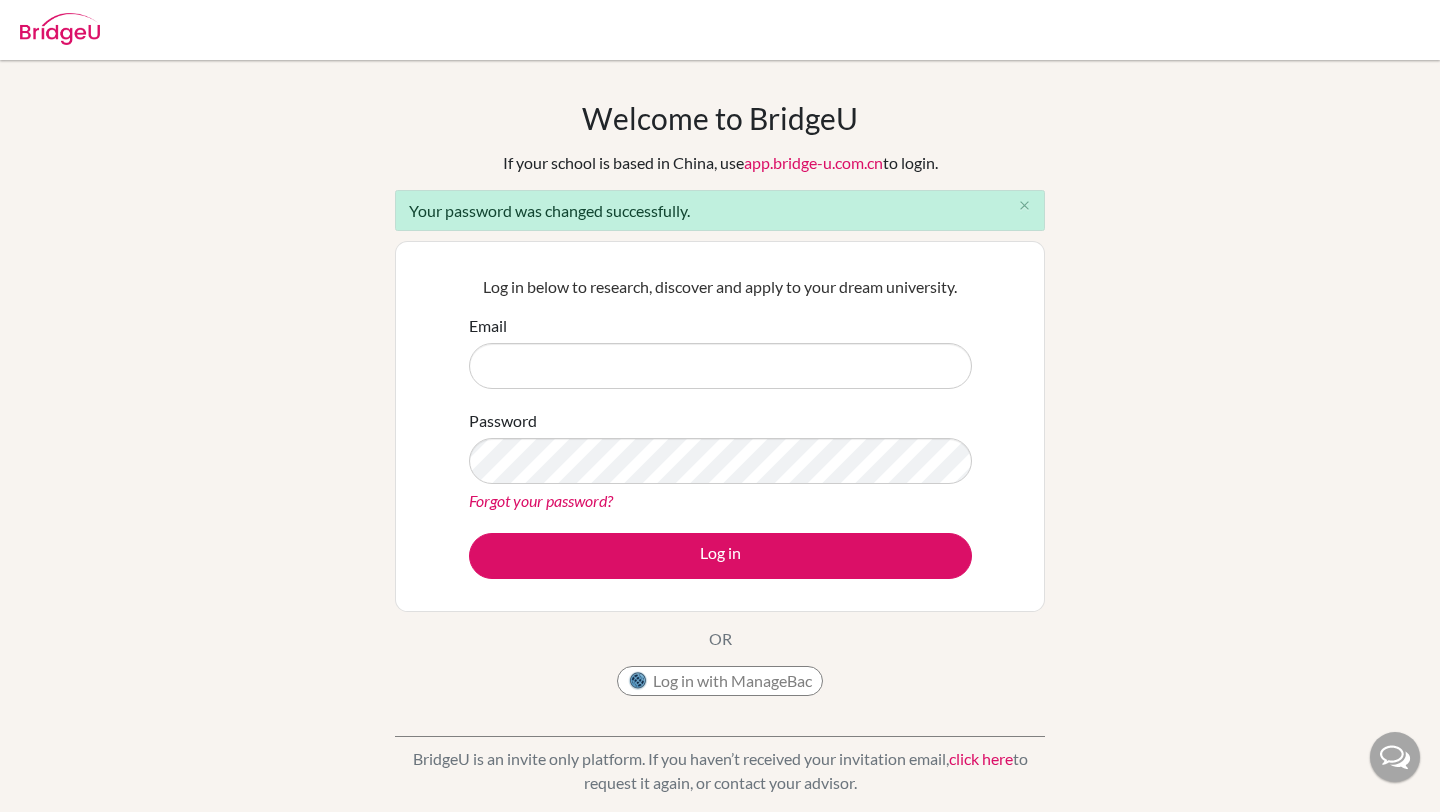 scroll, scrollTop: 0, scrollLeft: 0, axis: both 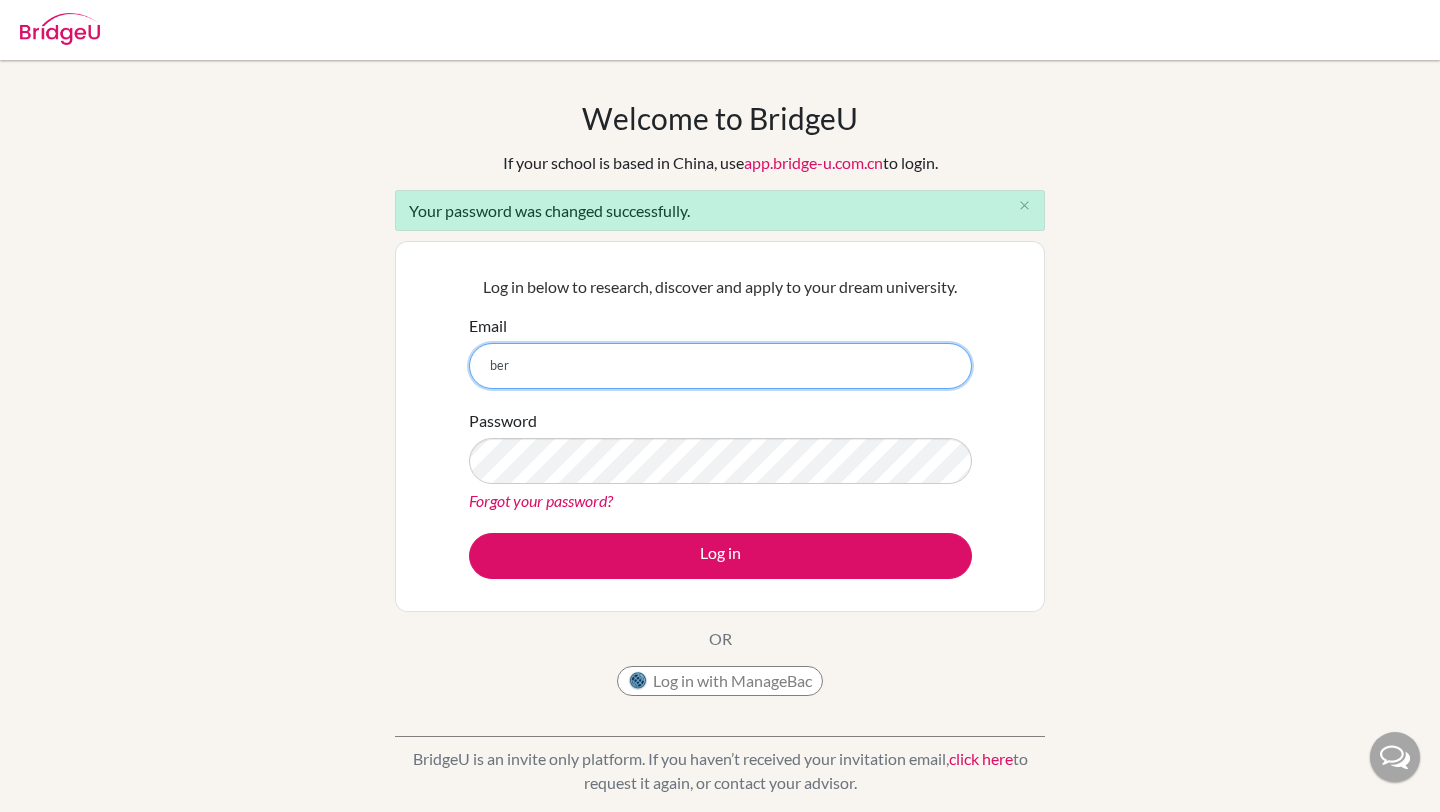 type on "[EMAIL]" 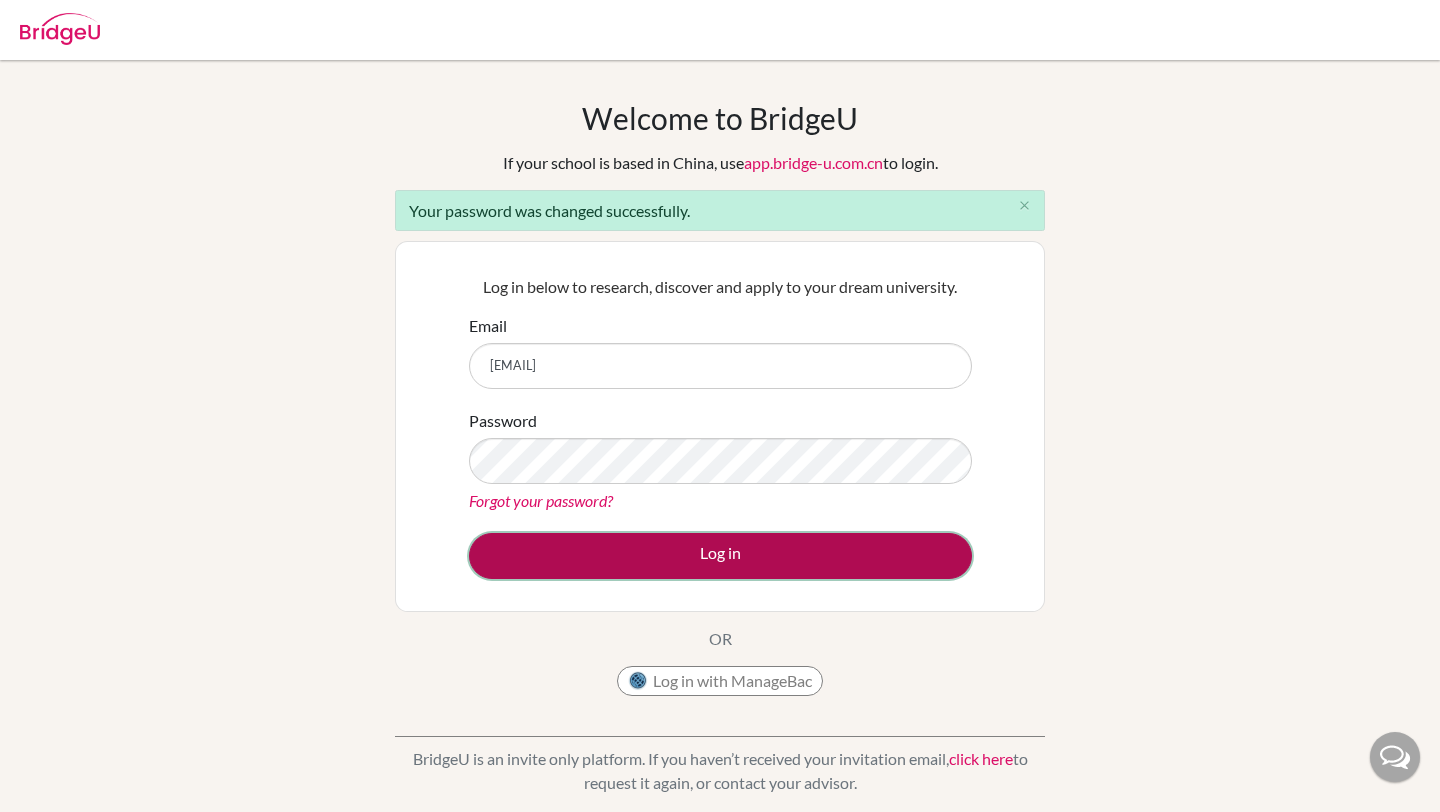 click on "Log in" at bounding box center (720, 556) 